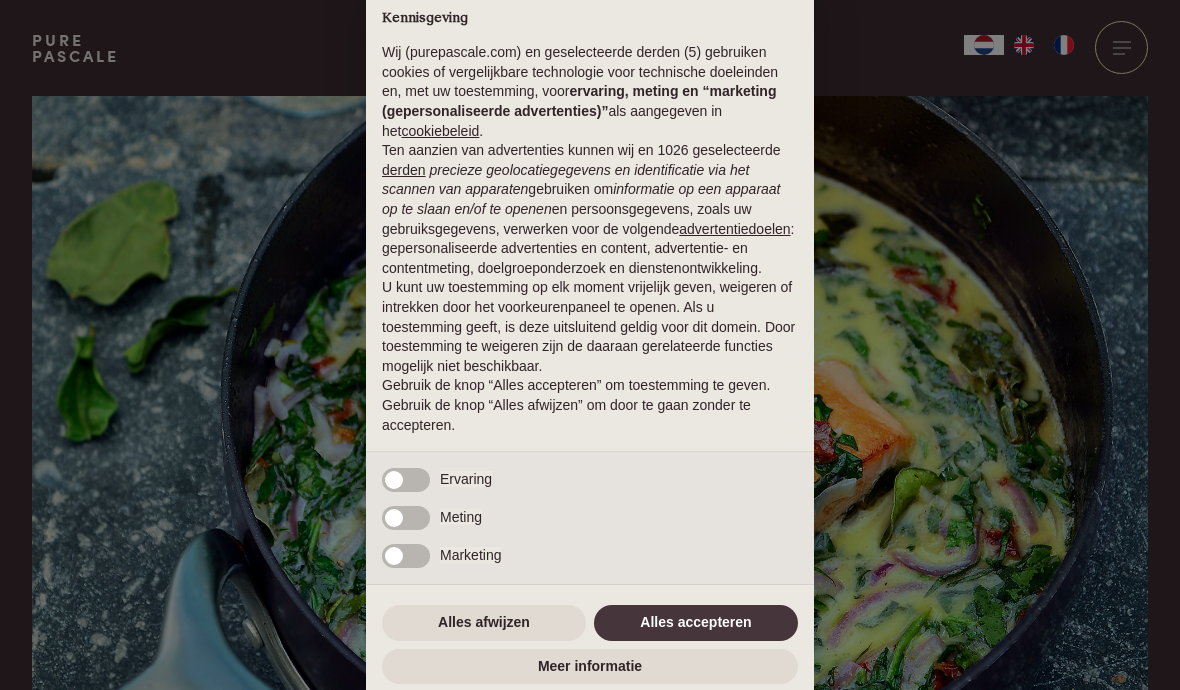 scroll, scrollTop: 0, scrollLeft: 0, axis: both 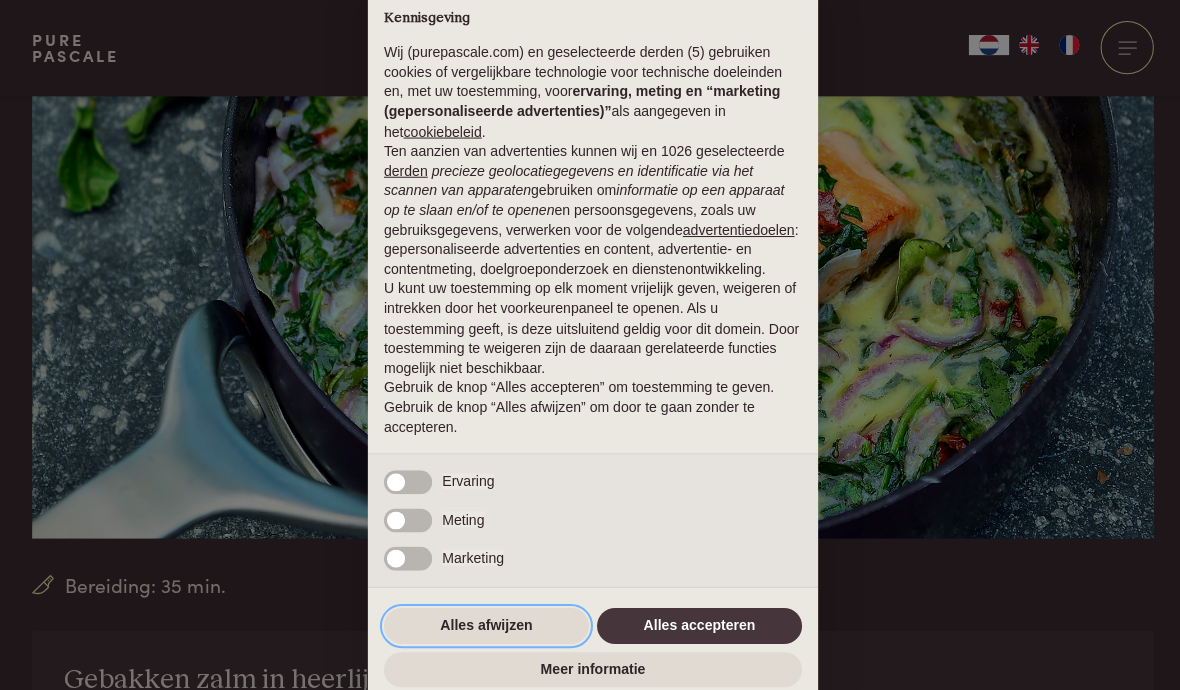 click on "Alles afwijzen" at bounding box center [484, 623] 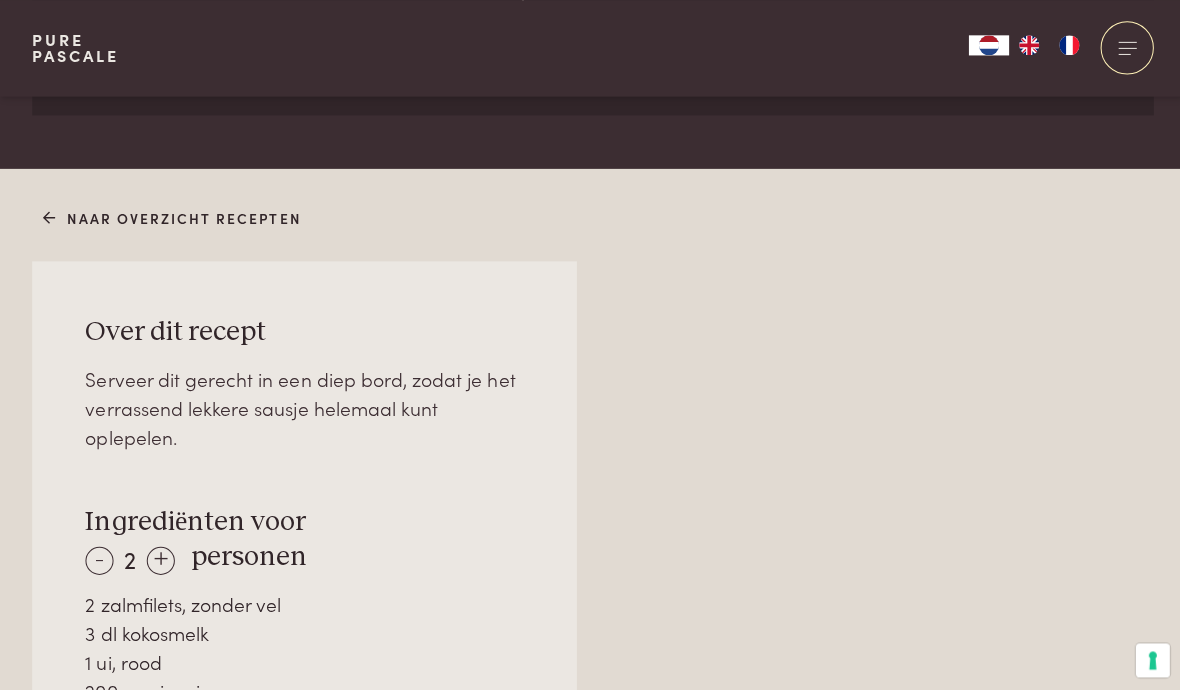 scroll, scrollTop: 1164, scrollLeft: 0, axis: vertical 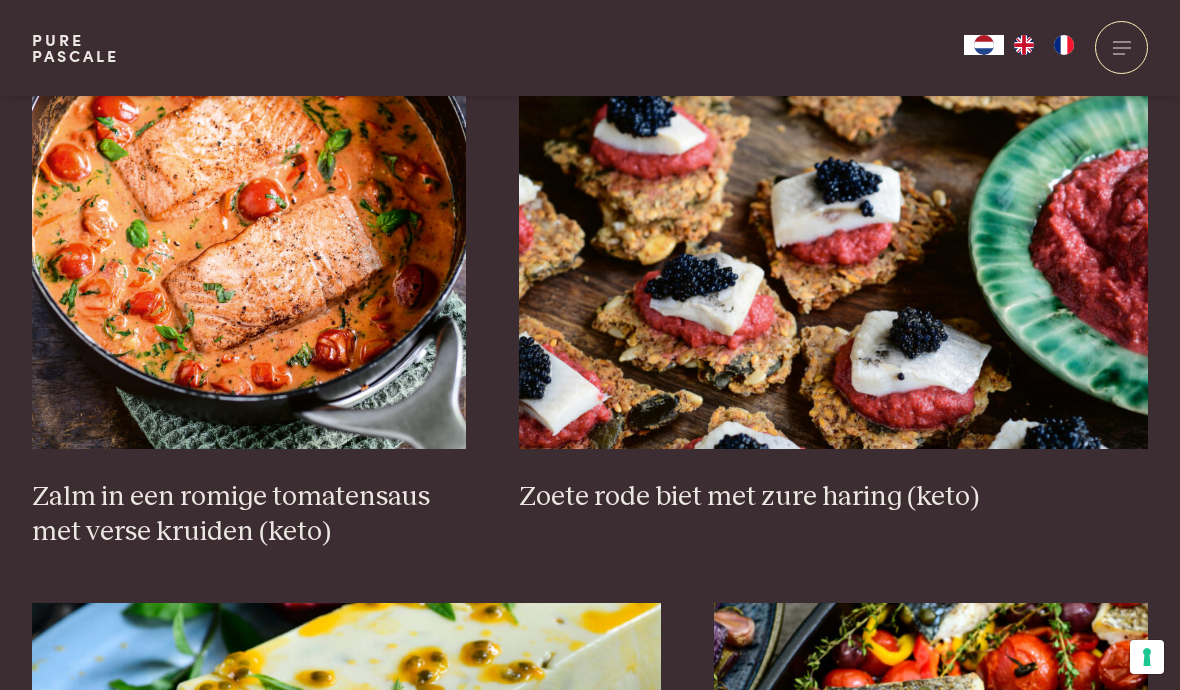 click at bounding box center (249, 249) 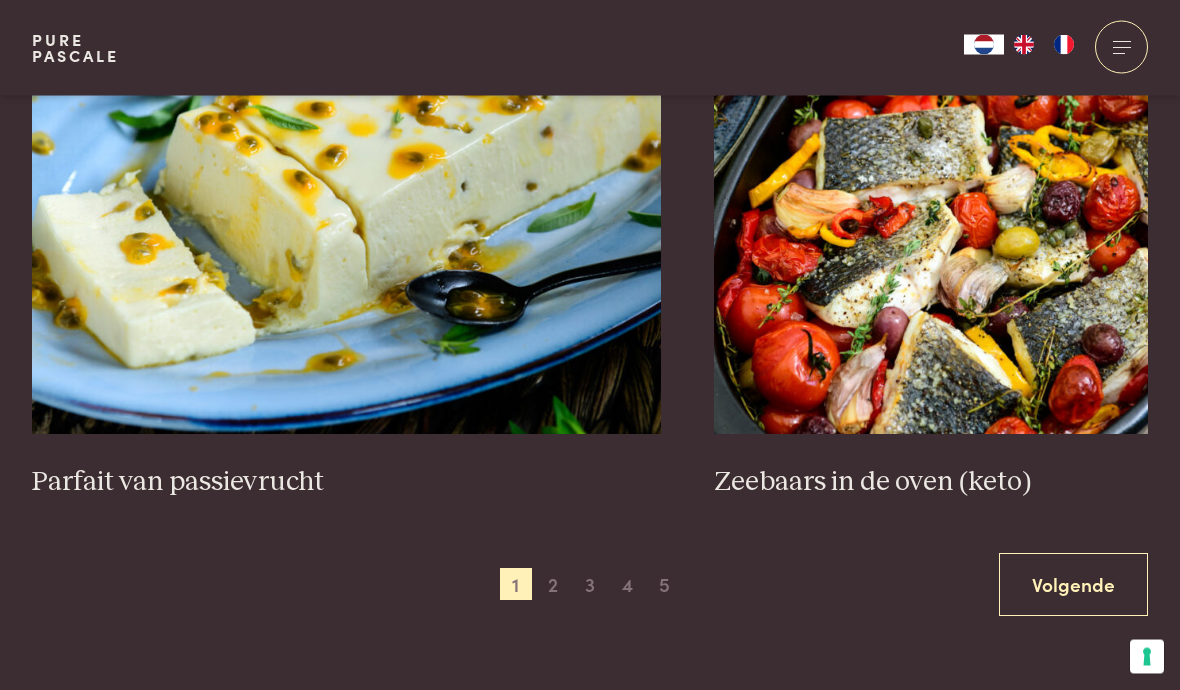 scroll, scrollTop: 3496, scrollLeft: 0, axis: vertical 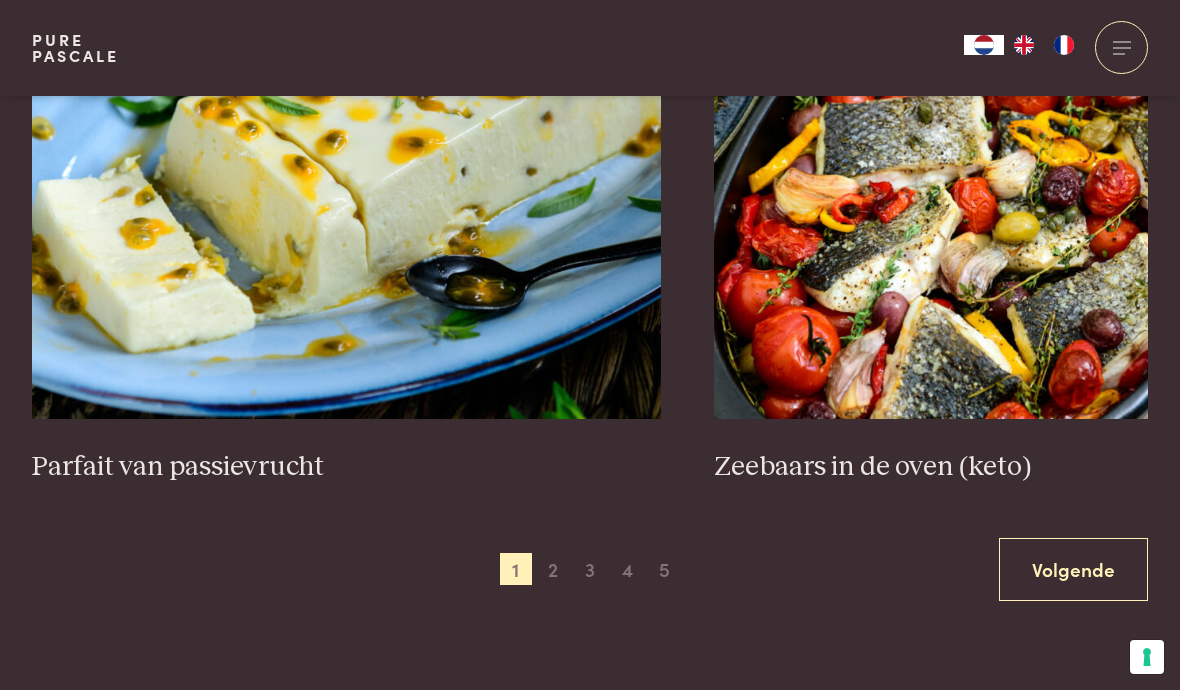 click on "2" at bounding box center (553, 569) 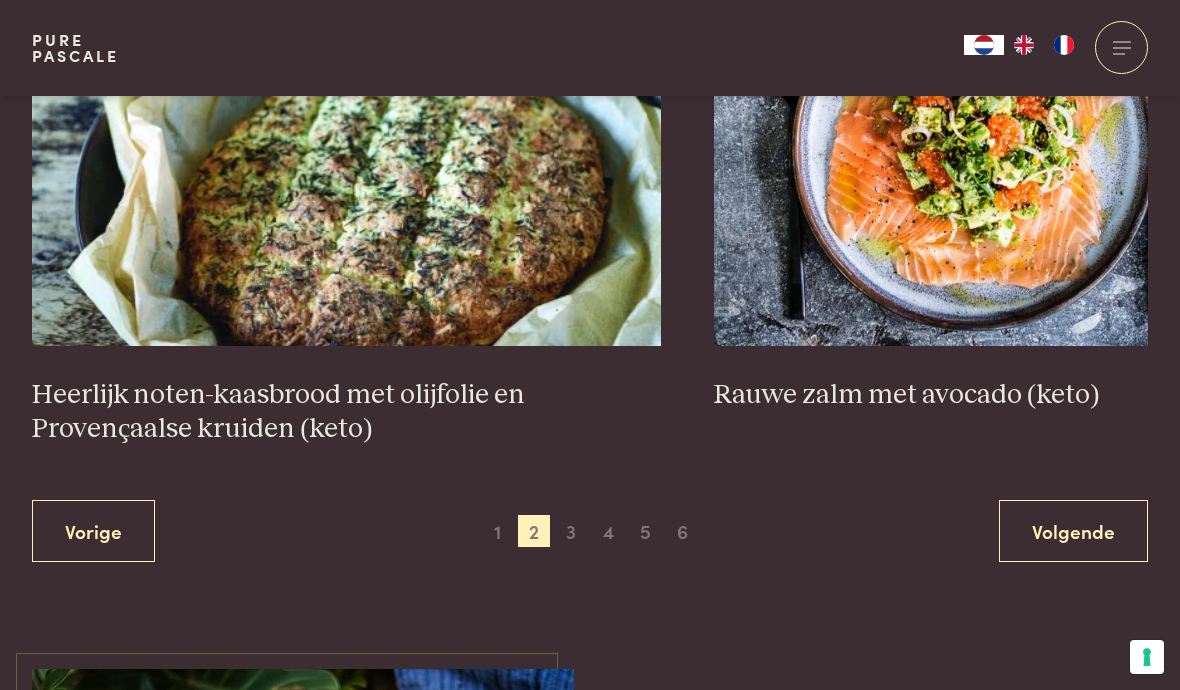 scroll, scrollTop: 3641, scrollLeft: 0, axis: vertical 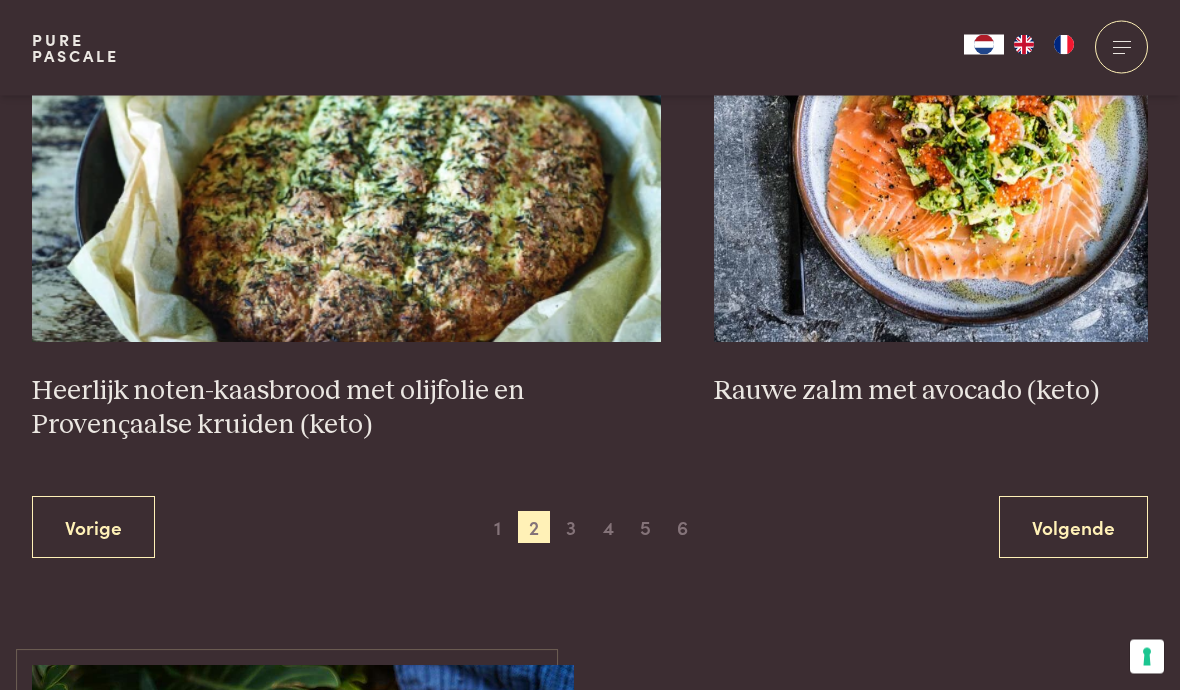 click on "3" at bounding box center [571, 528] 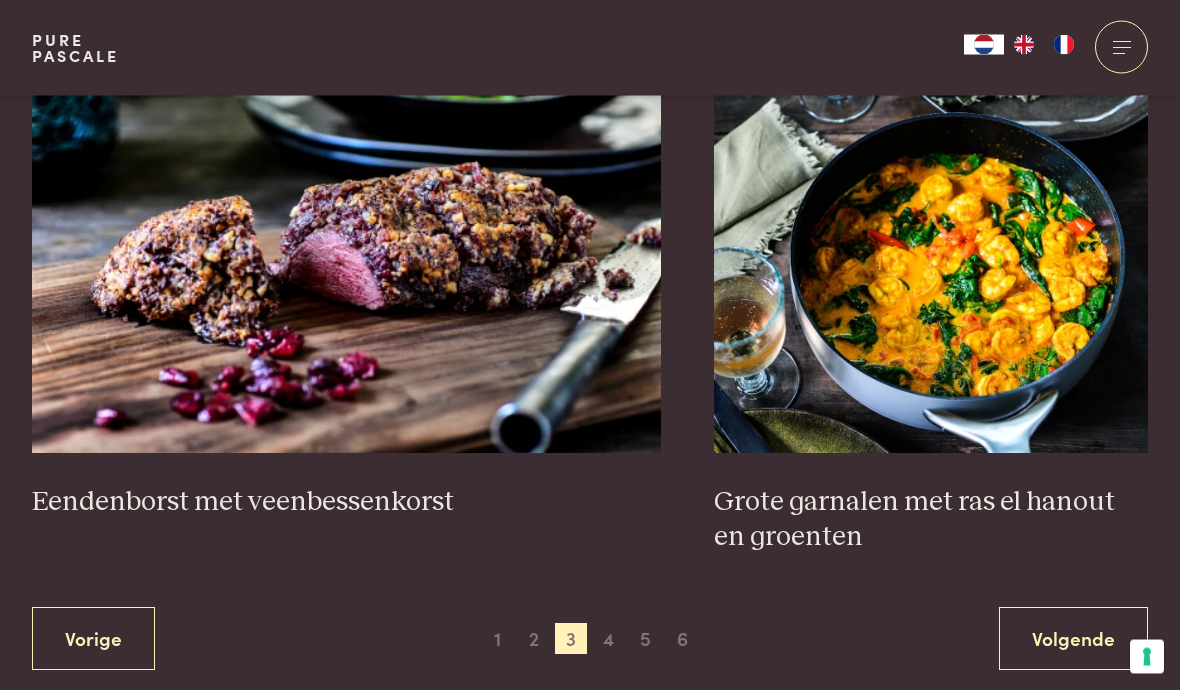 scroll, scrollTop: 3565, scrollLeft: 0, axis: vertical 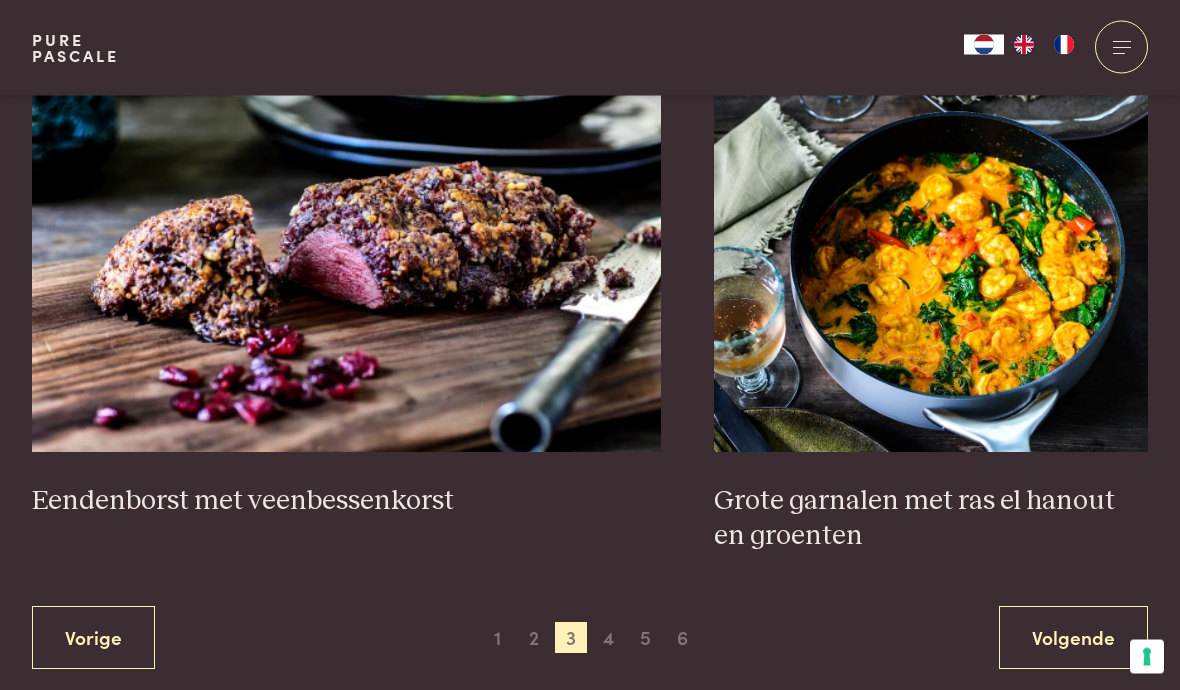 click on "4" at bounding box center (609, 639) 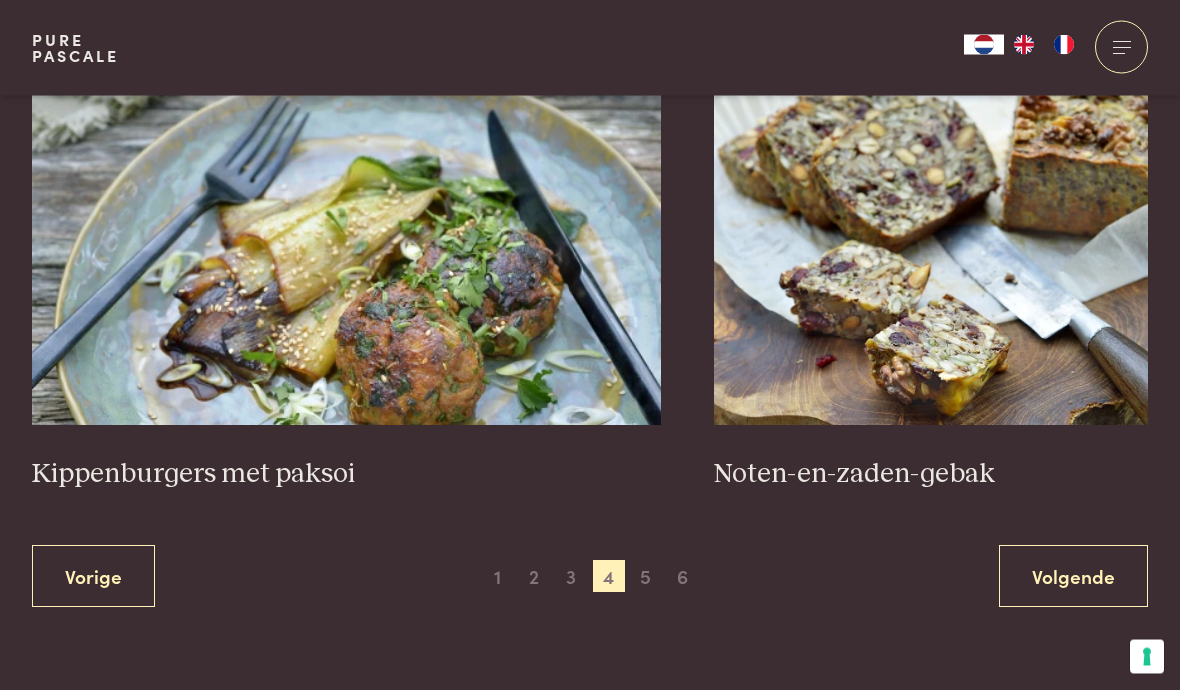 click on "5" at bounding box center (646, 577) 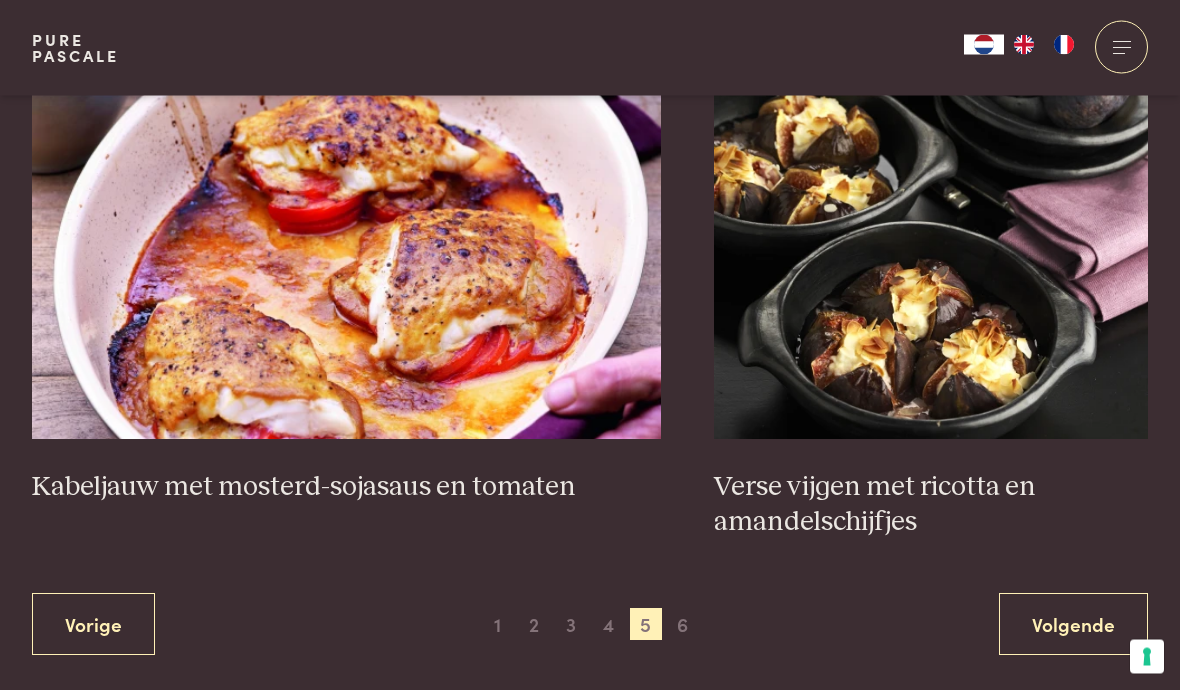 scroll, scrollTop: 3476, scrollLeft: 0, axis: vertical 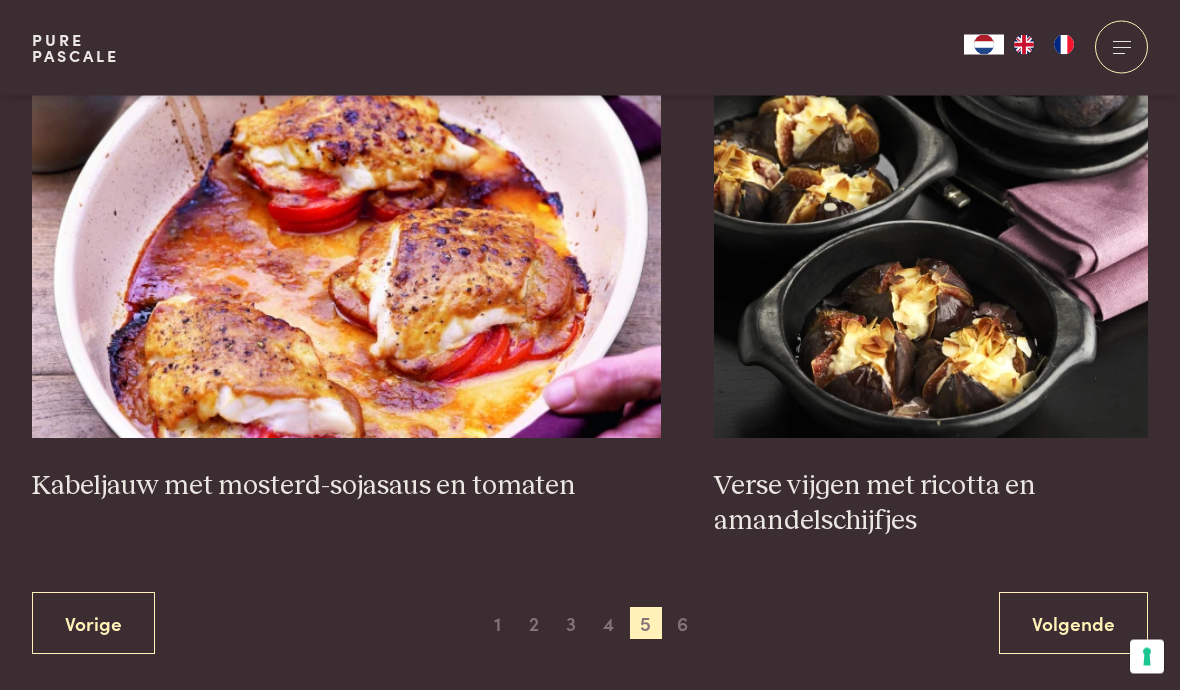 click on "6" at bounding box center [683, 624] 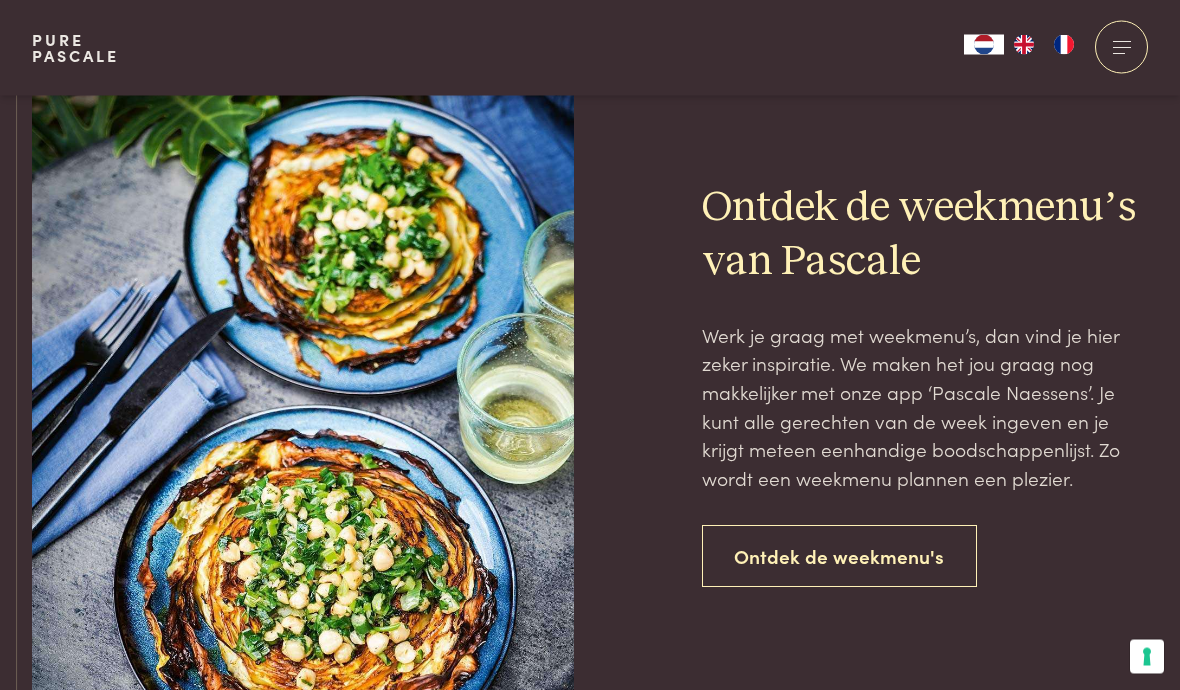 scroll, scrollTop: 1560, scrollLeft: 0, axis: vertical 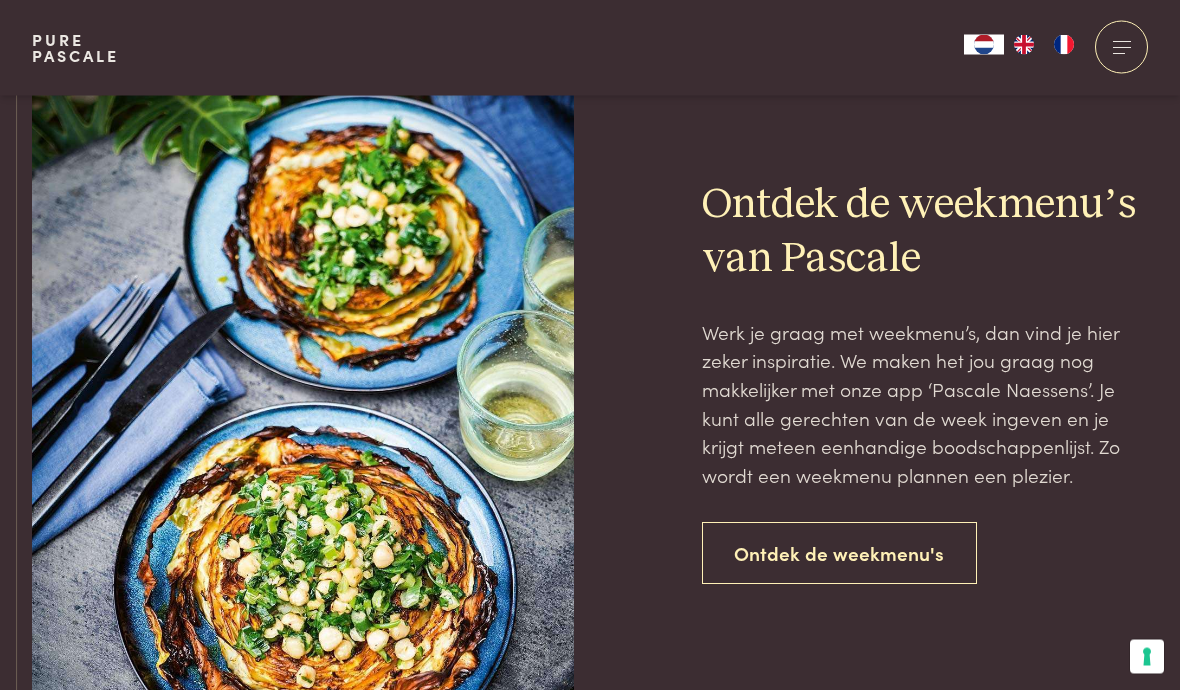click on "Ontdek de weekmenu's" at bounding box center [840, 554] 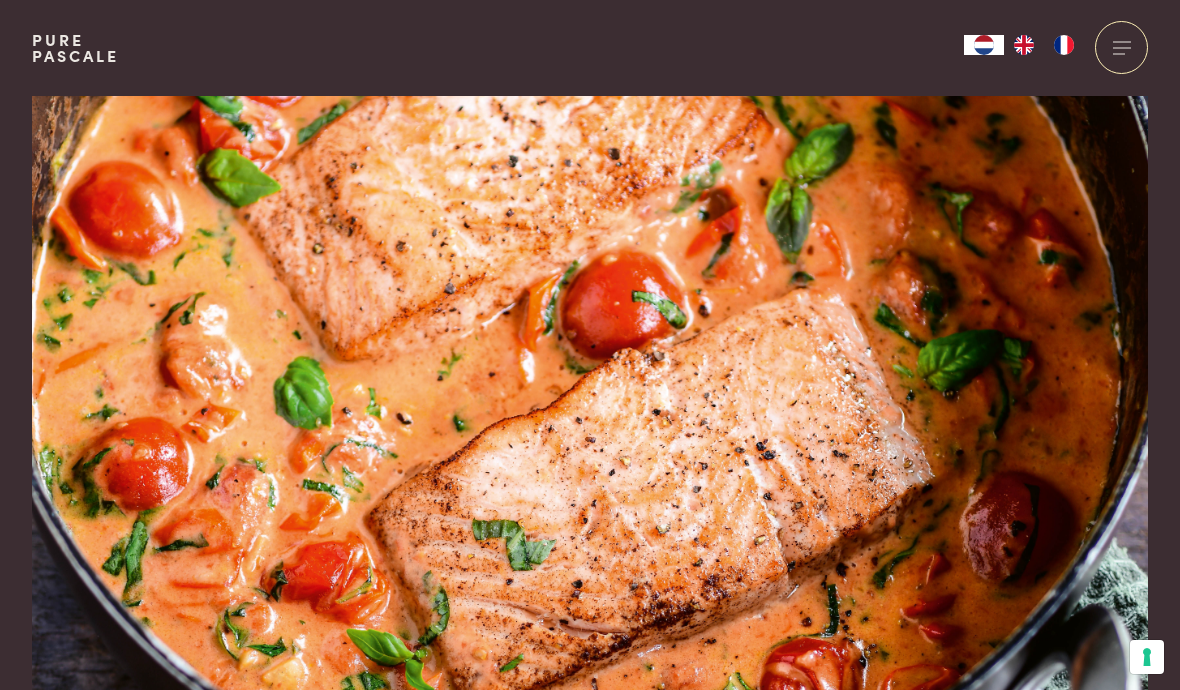 scroll, scrollTop: 0, scrollLeft: 0, axis: both 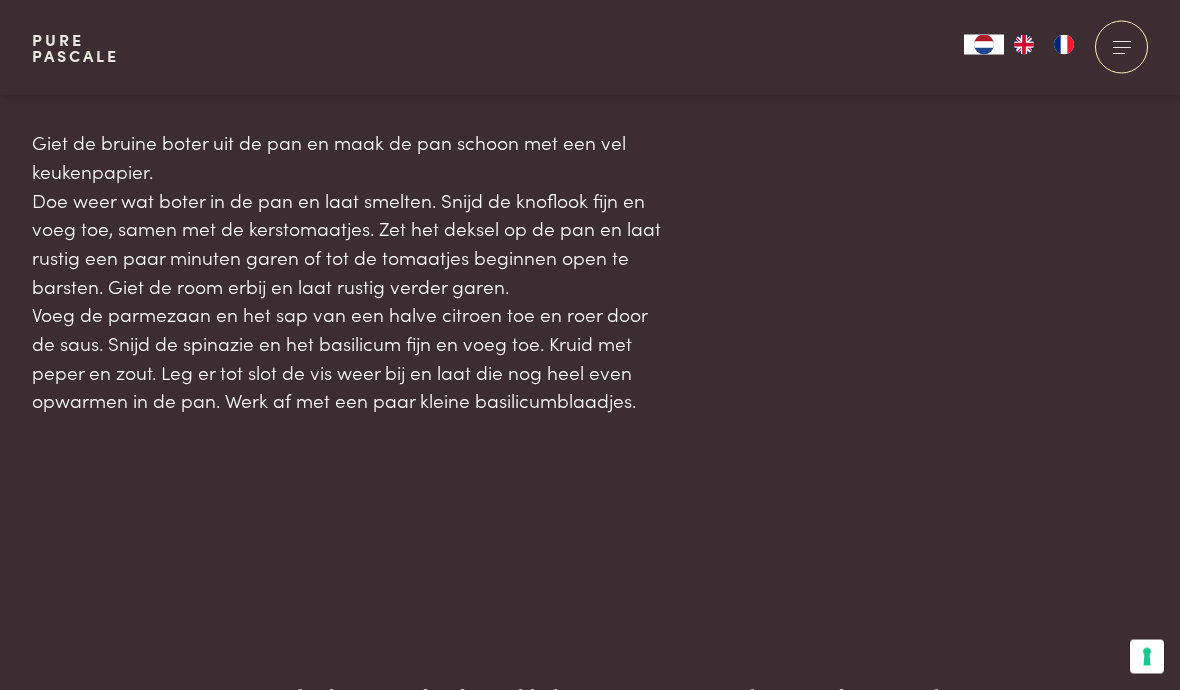 click on "Bereiding: 25 min.
Zalm in een romige tomatensaus met verse kruiden (keto)
vis
diner
keto
zalm
Uit  Super Simpel   Vind gemakkelijk een recept terug via de app!   Download hier   Recept bekijken    Naar overzicht recepten
Ingrediënten
2 zalmmoten
30 g Parmezaanse kaas
500 g kerstomaatjes
100 g spinazie
150 ml room
3 knoflookteentjes
1 bosje basilicum (20 g)
sap van  1 / 2 citroen   Nodig: aluminiumfolie   Bestel online         Pagina delen
Bereiding
Smelt wat boter in een pan en bak de zalmmoten gedurende 2 tot 3 minuten aan elke kant. Haal de zalm uit de pan, bedek met aluminiumfolie en zet opzij." at bounding box center (590, -430) 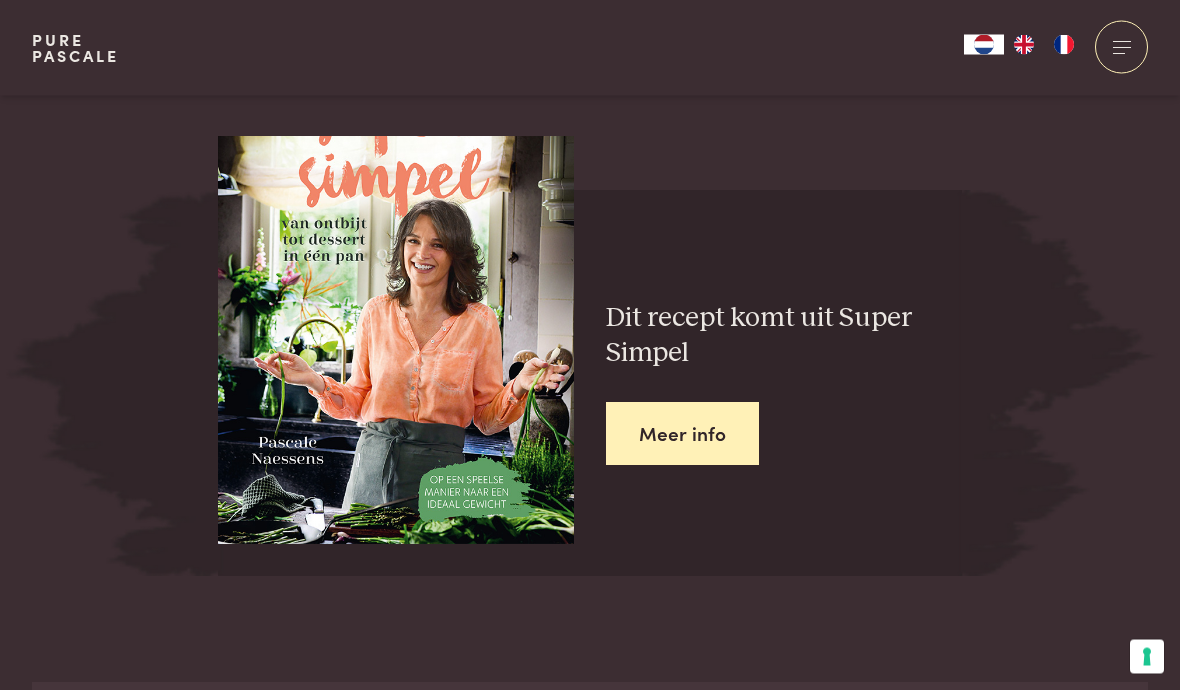 scroll, scrollTop: 3155, scrollLeft: 0, axis: vertical 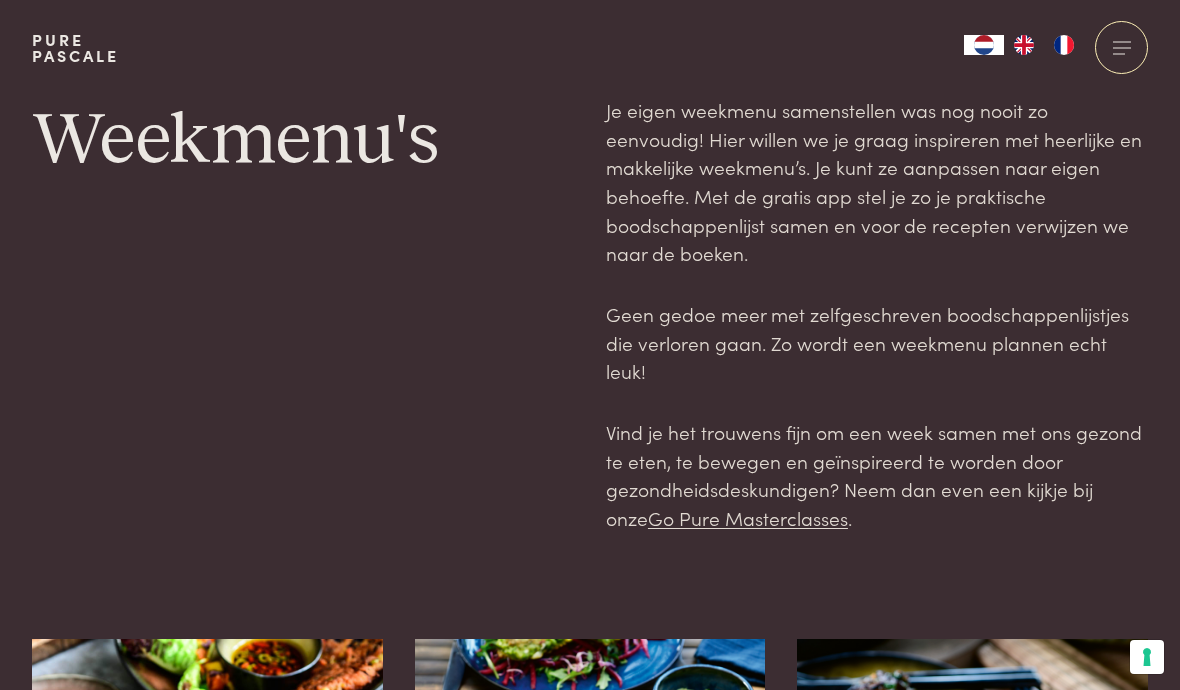 click on "Weekmenu's   Je eigen weekmenu samenstellen was nog nooit zo eenvoudig! Hier willen we je graag inspireren met heerlijke en makkelijke weekmenu’s. Je kunt ze aanpassen naar eigen behoefte. Met de gratis app stel je zo je praktische boodschappenlijst samen en voor de recepten verwijzen we naar de boeken.   Geen gedoe meer met zelfgeschreven boodschappenlijstjes die verloren gaan. Zo wordt een weekmenu plannen echt leuk!   Vind je het trouwens fijn om een week samen met ons gezond te eten, te bewegen en geïnspireerd te worden door gezondheidsdeskundigen? Neem dan even een kijkje bij onze  Go Pure Masterclasses .       Weekmenu Herfst 2024     Weekmenu Zomer     Weekmenu Winter     Weekmenu Herfst     Weekmenu Lente     Go Pure Masterclass 2022     Go Pure Masterclass 2021     Puur & Lichter Challenge 2020     Puur & Lichter Challenge 2019     Puur & Lichter Challenge 2018    Vorige
1
Volgende      Mijn gratis app al op je smartphone?                             Styling" at bounding box center (590, 3062) 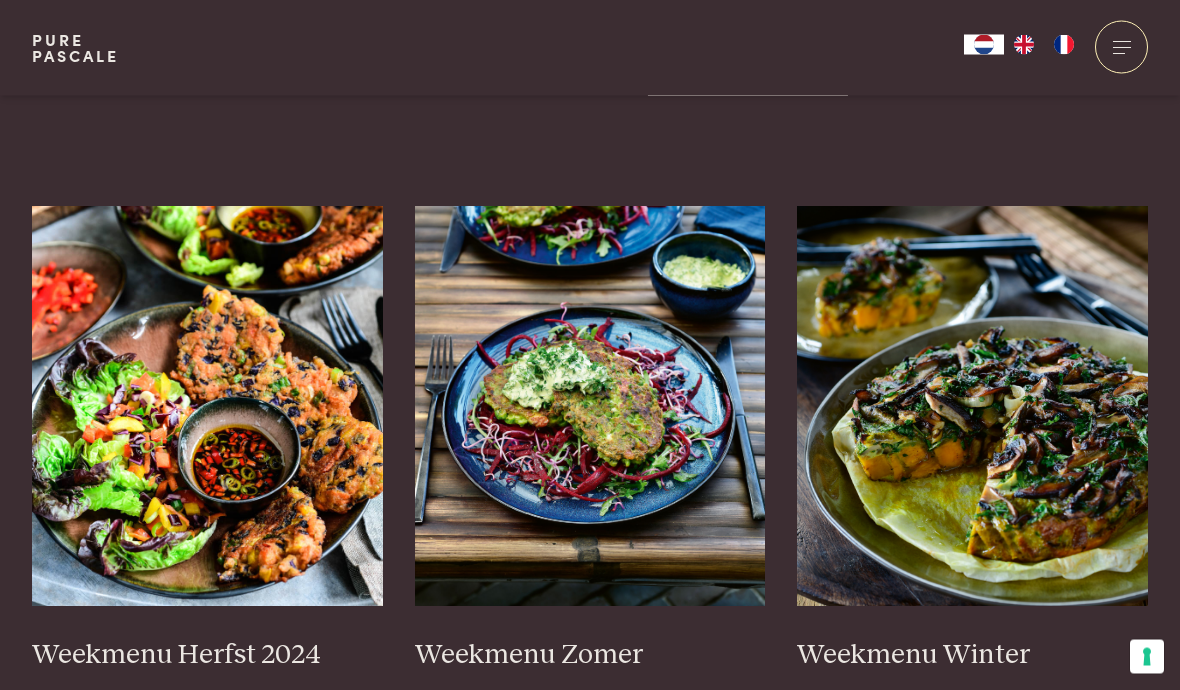 scroll, scrollTop: 433, scrollLeft: 0, axis: vertical 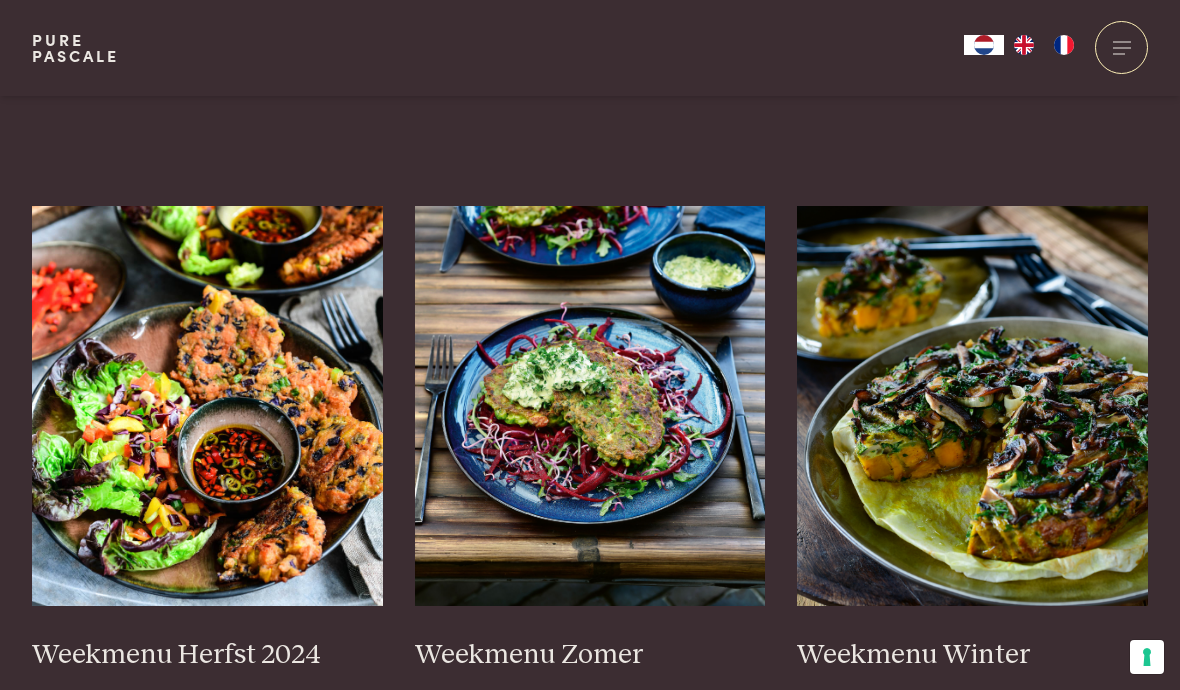 click at bounding box center (590, 406) 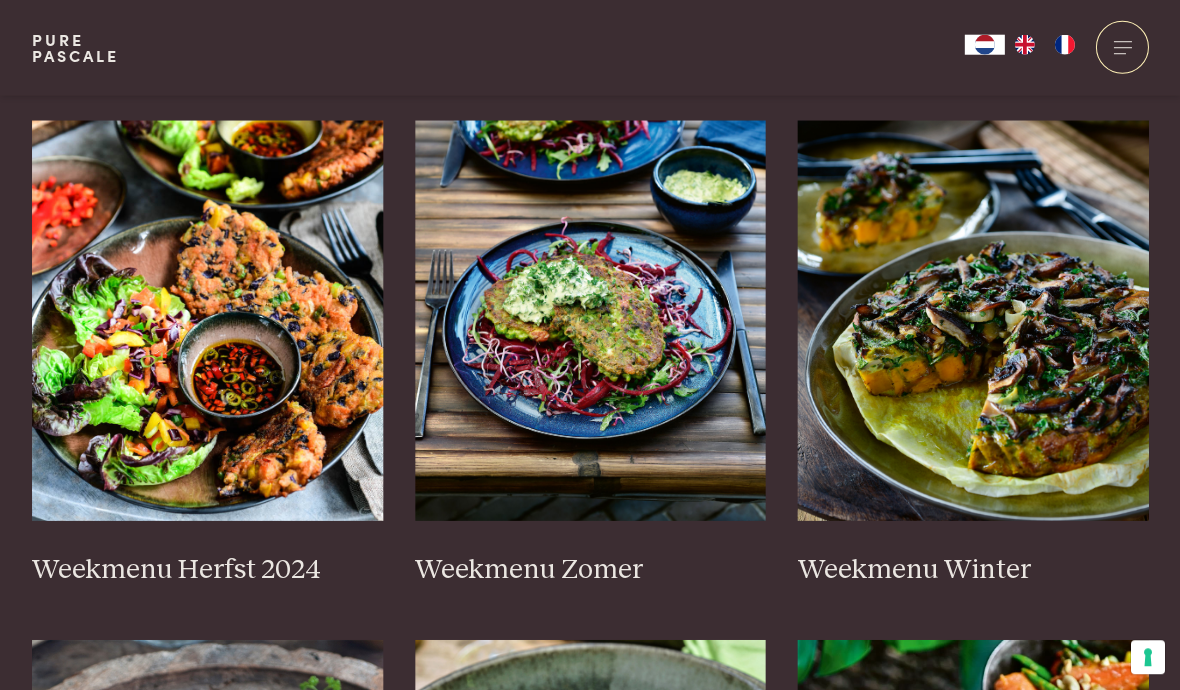click at bounding box center (972, 321) 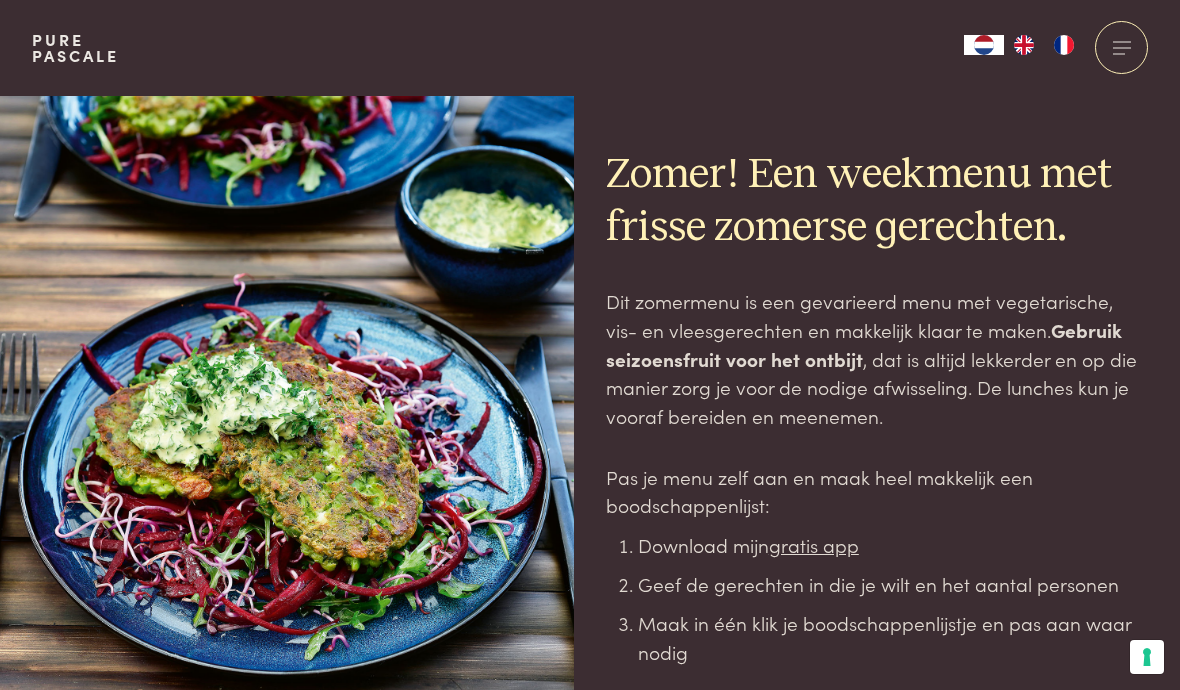 scroll, scrollTop: 0, scrollLeft: 0, axis: both 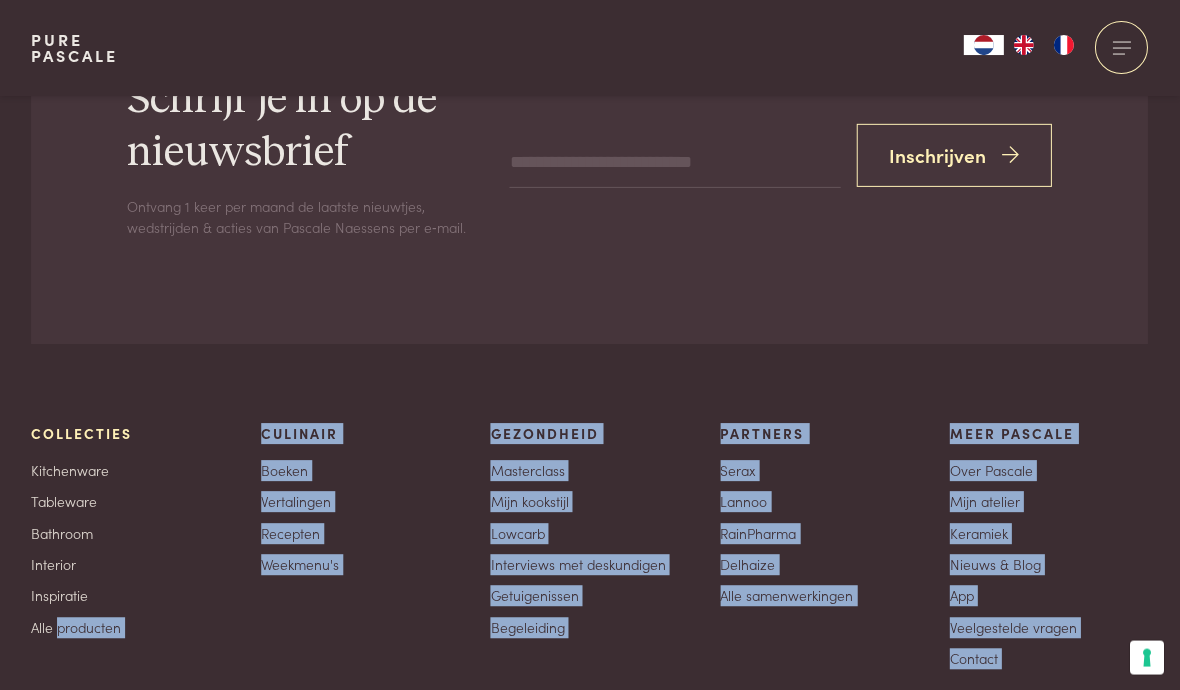 click on "Collecties   Kitchenware   Tableware   Bathroom   Interior   Inspiratie   Alle producten" at bounding box center (131, 545) 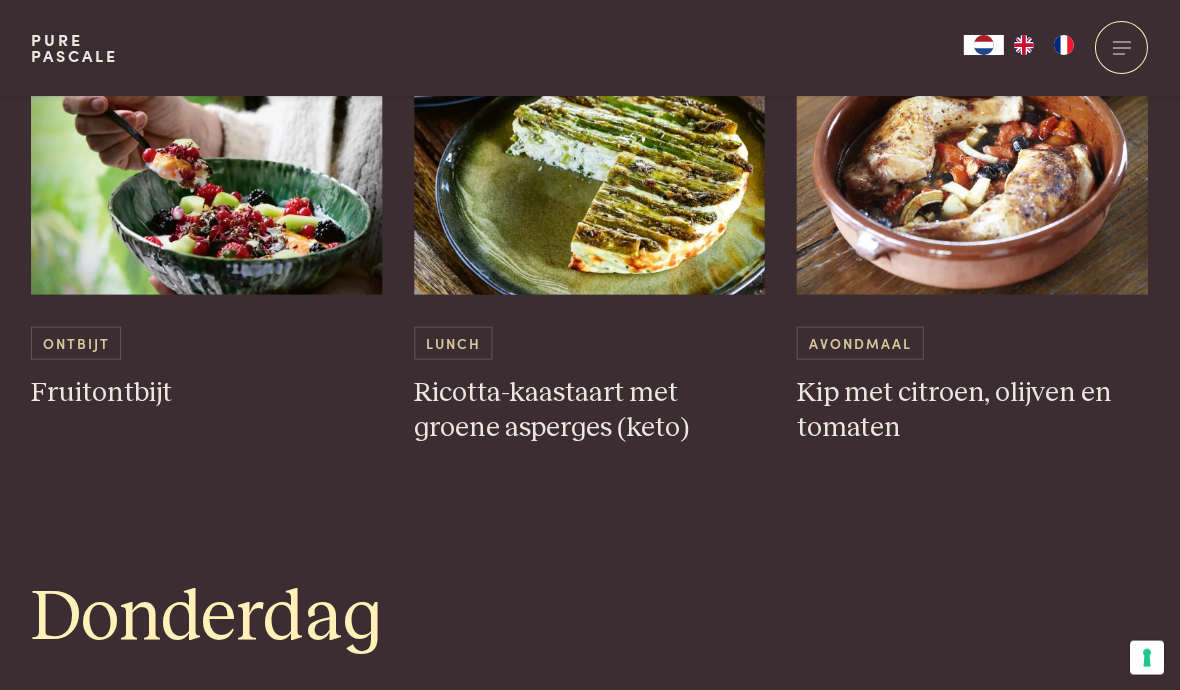 scroll, scrollTop: 2674, scrollLeft: 0, axis: vertical 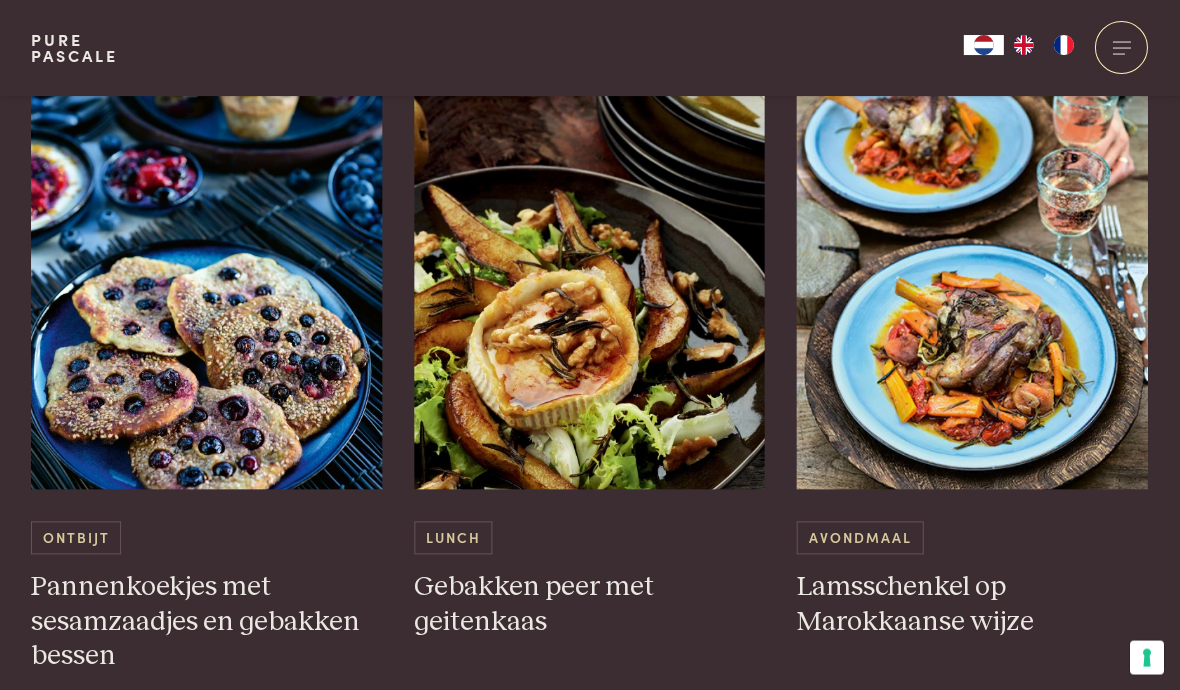 click at bounding box center [590, 289] 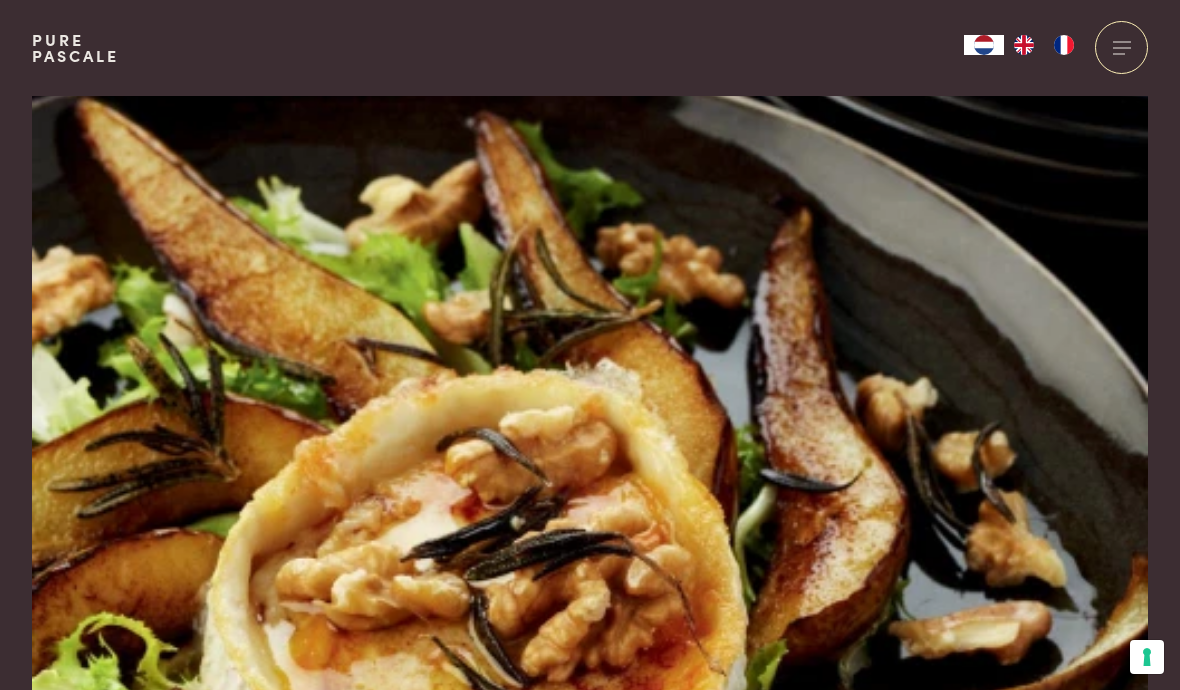scroll, scrollTop: 0, scrollLeft: 0, axis: both 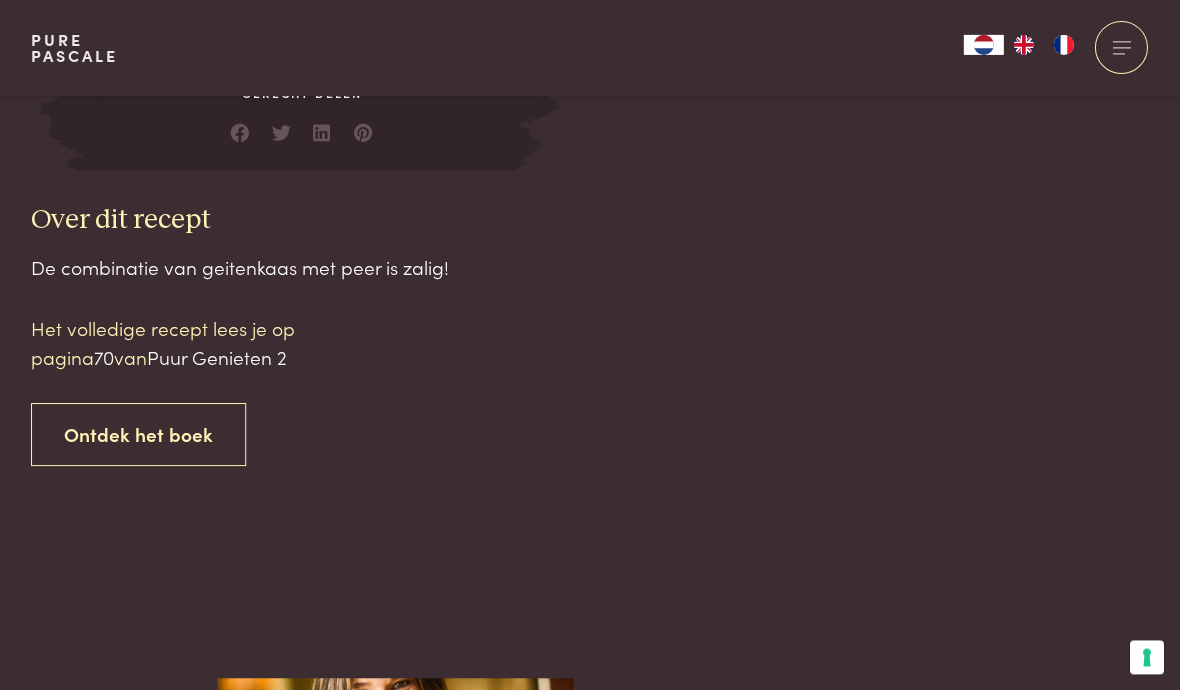 click on "Ontdek het boek" at bounding box center (139, 434) 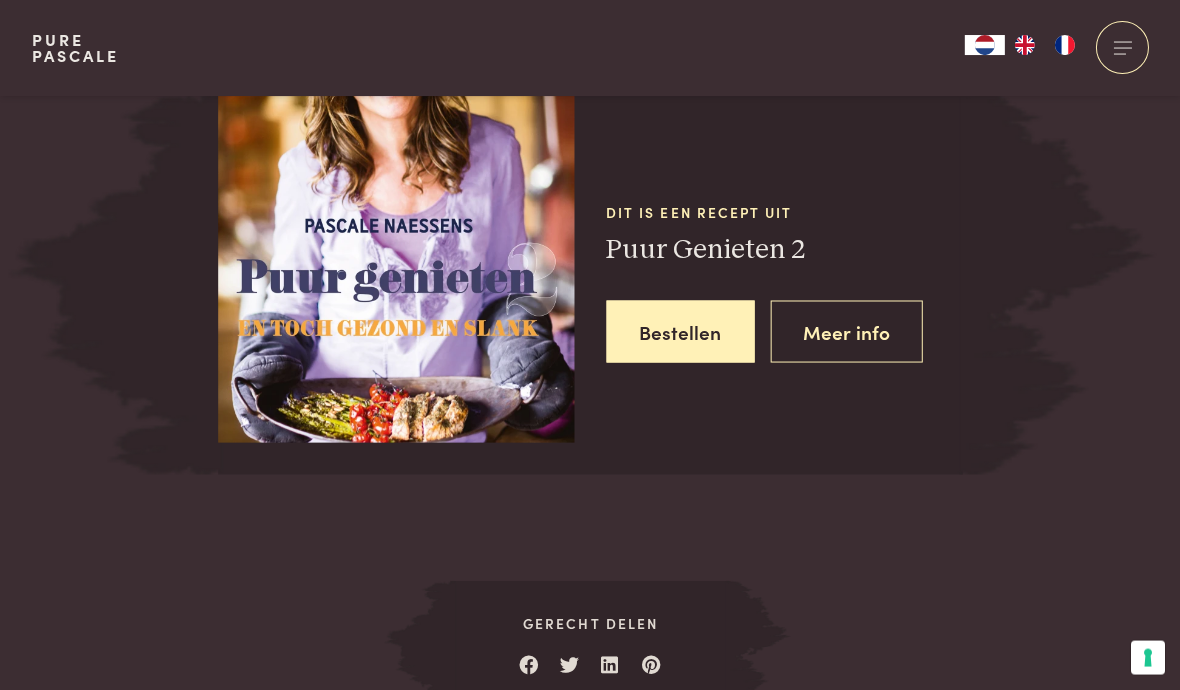 scroll, scrollTop: 2663, scrollLeft: 0, axis: vertical 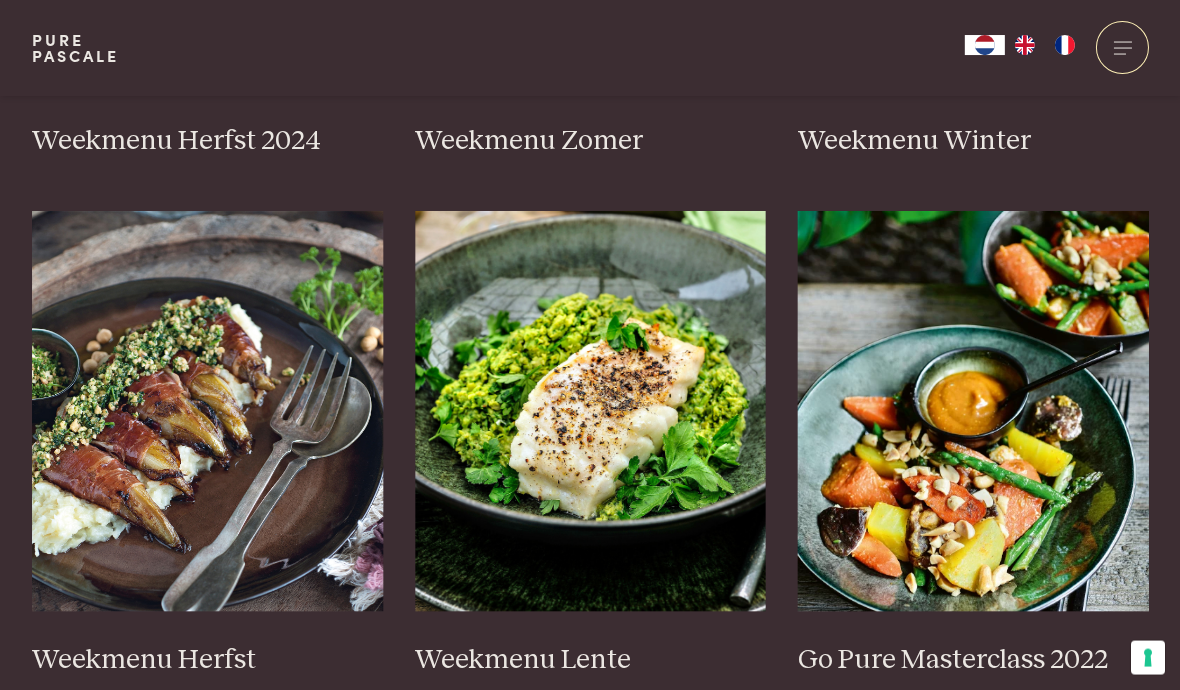 click at bounding box center [590, 411] 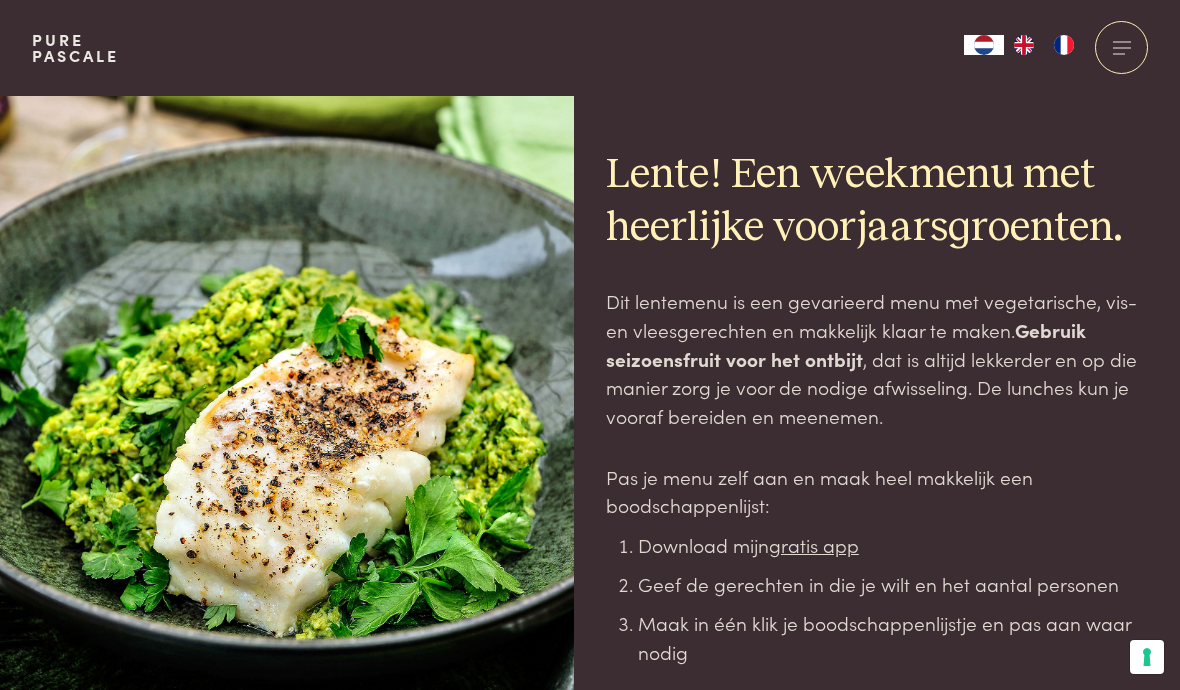 scroll, scrollTop: 0, scrollLeft: 0, axis: both 